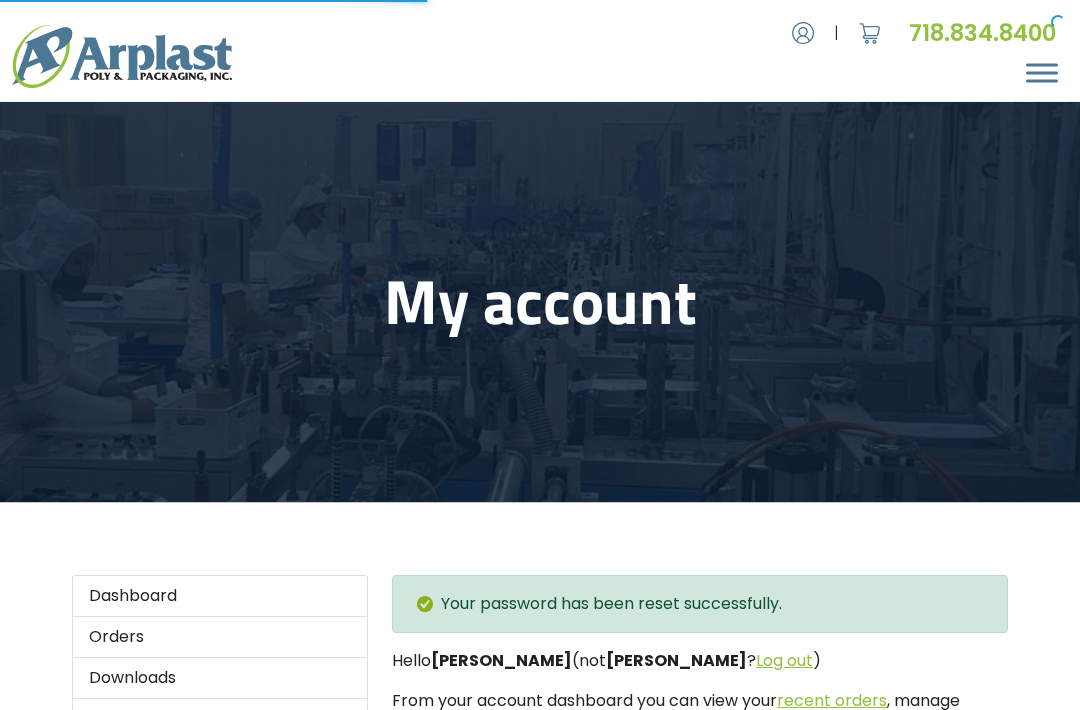 scroll, scrollTop: 0, scrollLeft: 0, axis: both 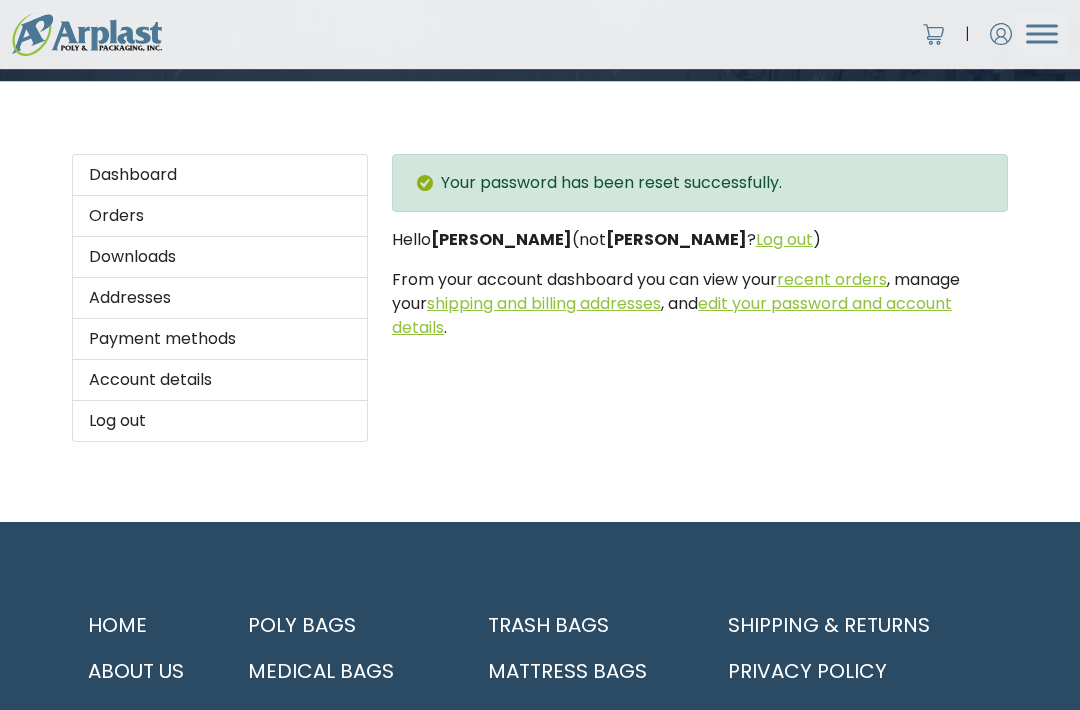 click on "recent orders" at bounding box center [832, 279] 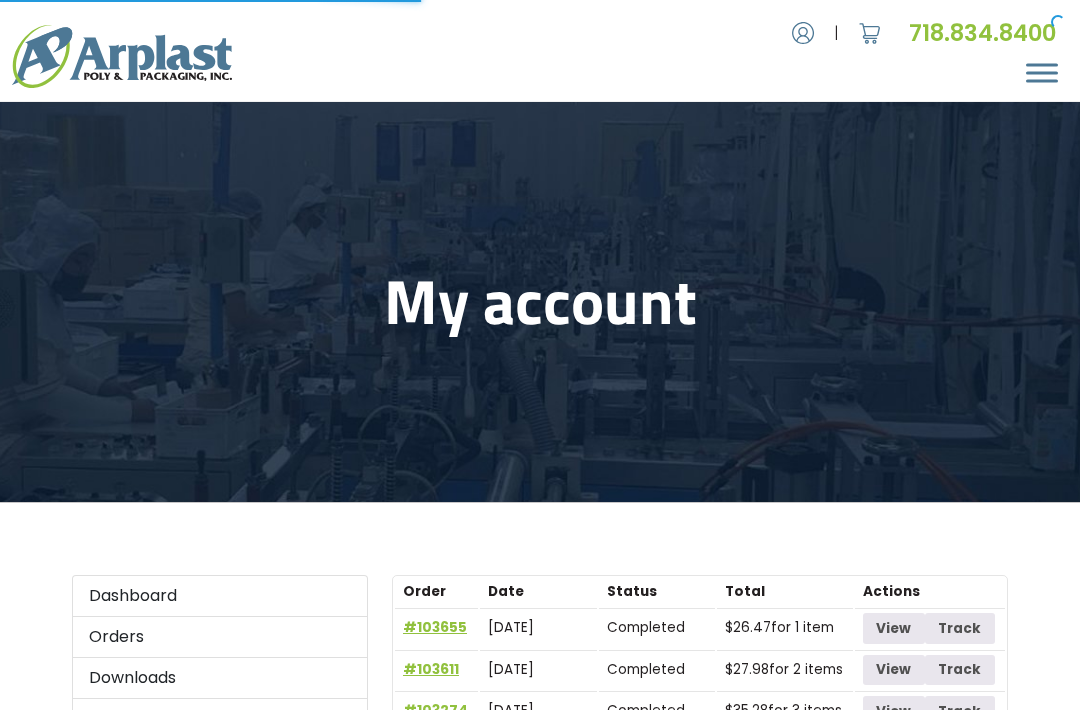 scroll, scrollTop: 0, scrollLeft: 0, axis: both 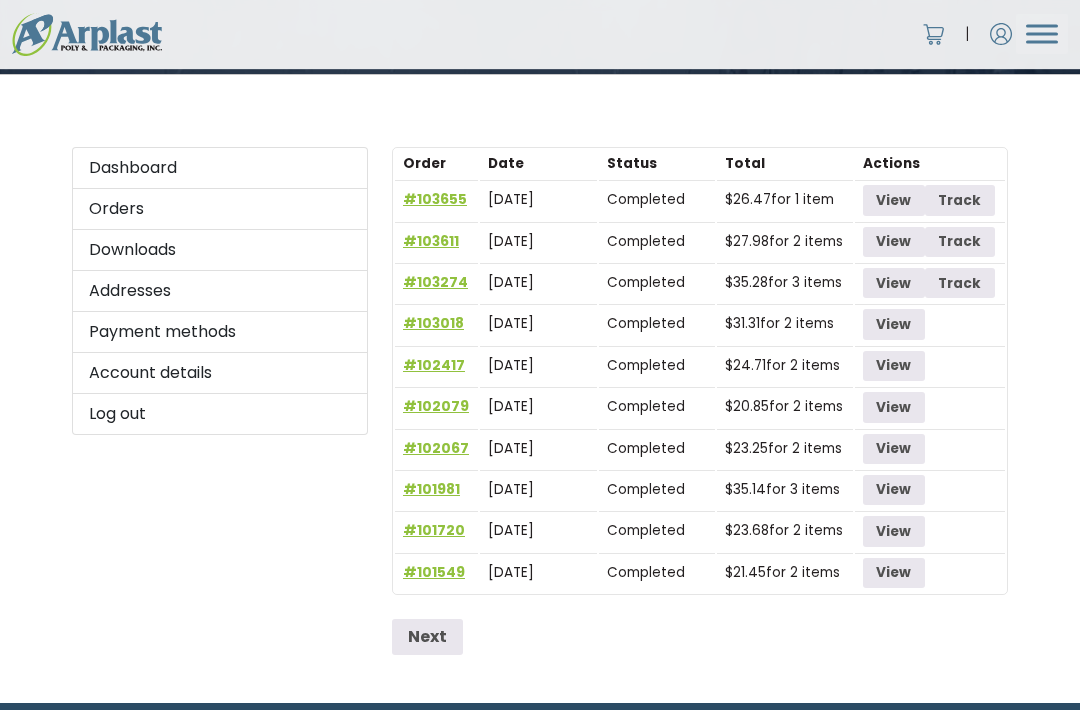 click on "View" at bounding box center [894, 200] 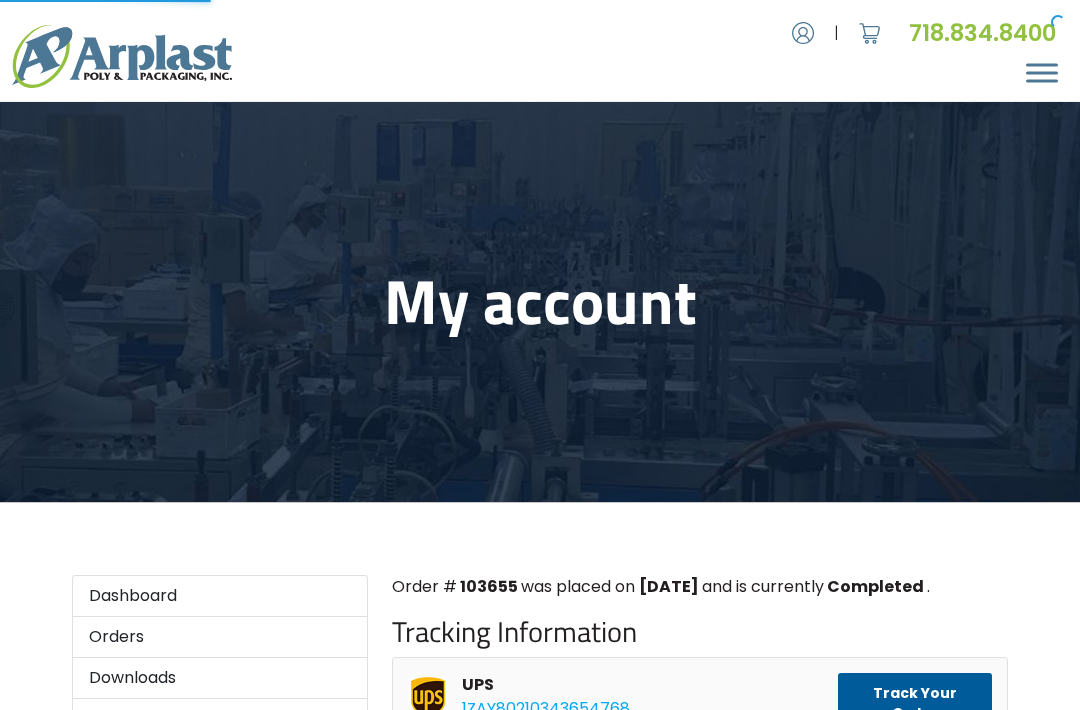 scroll, scrollTop: 0, scrollLeft: 0, axis: both 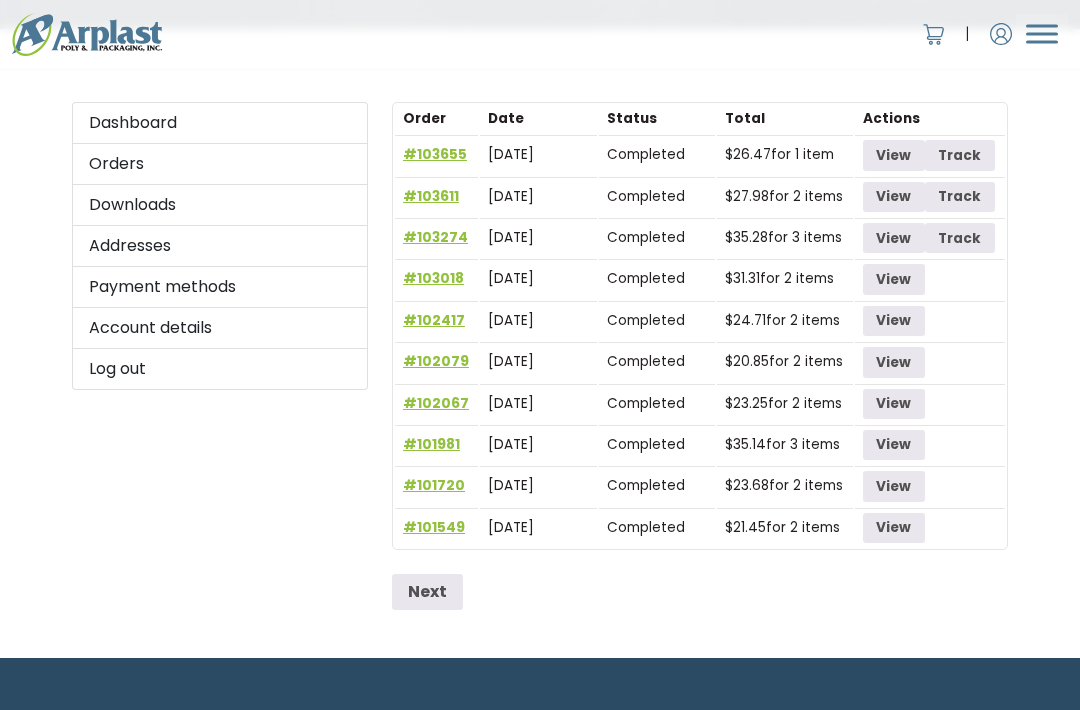 click at bounding box center (934, 34) 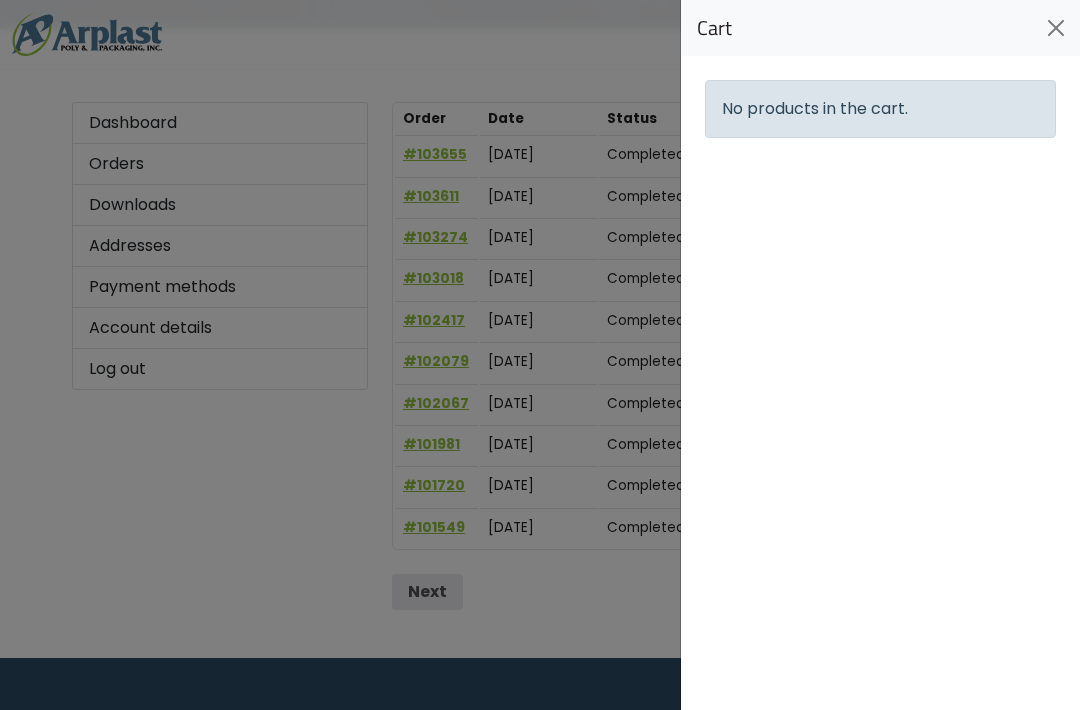 click at bounding box center [1056, 28] 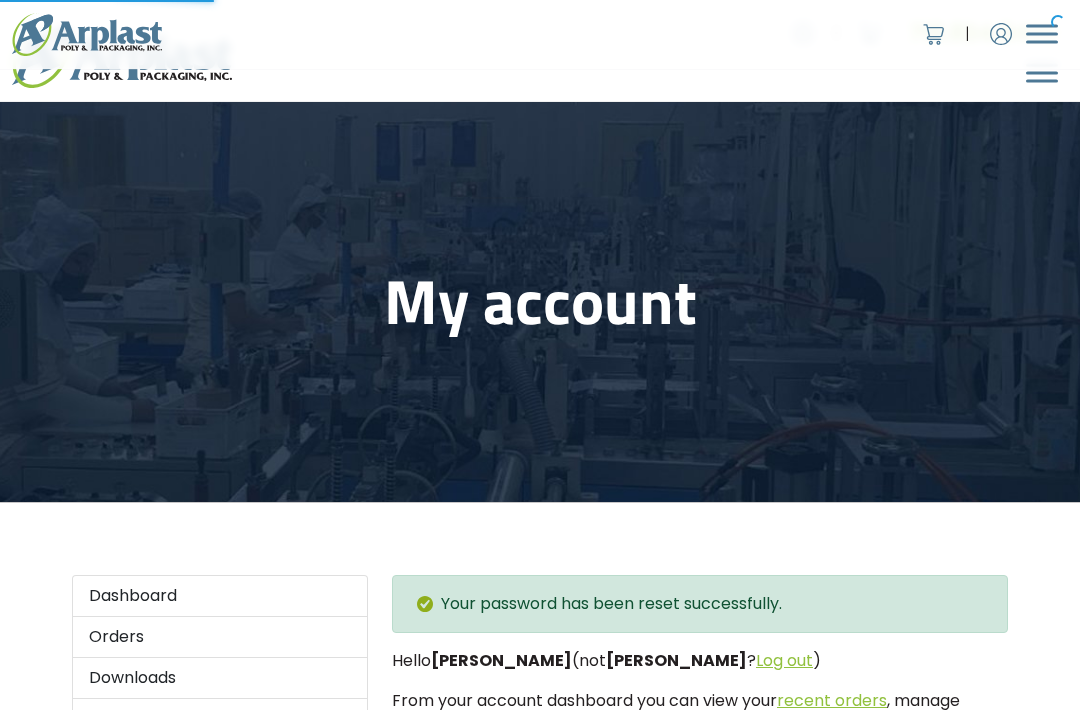 scroll, scrollTop: 466, scrollLeft: 0, axis: vertical 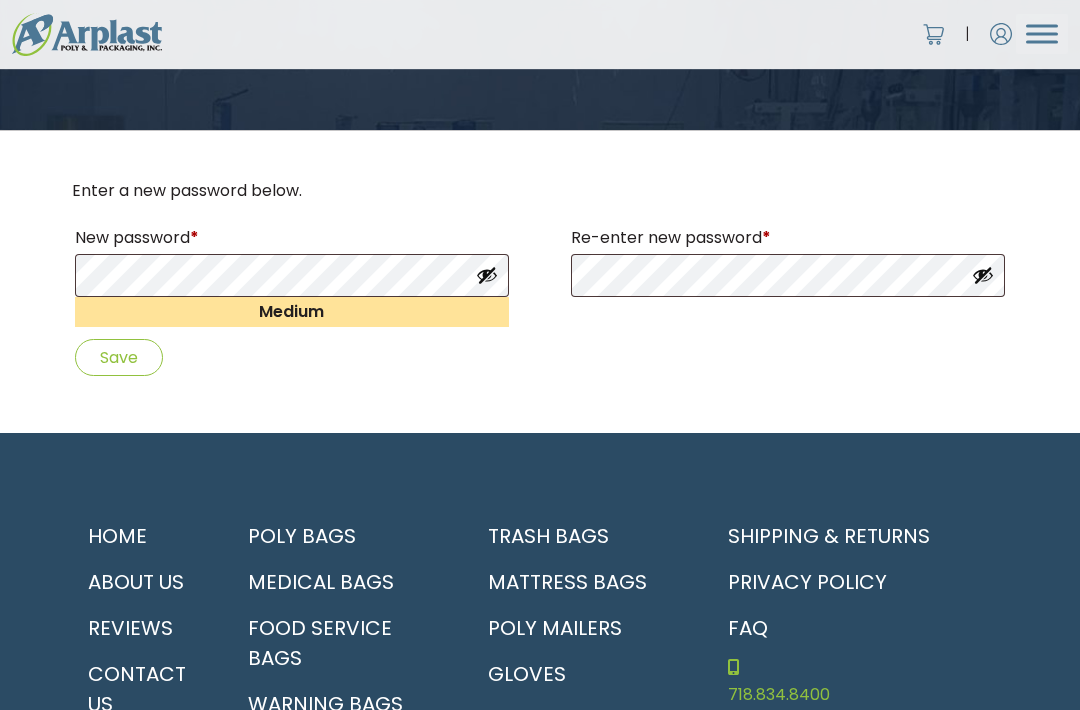 click at bounding box center [487, 275] 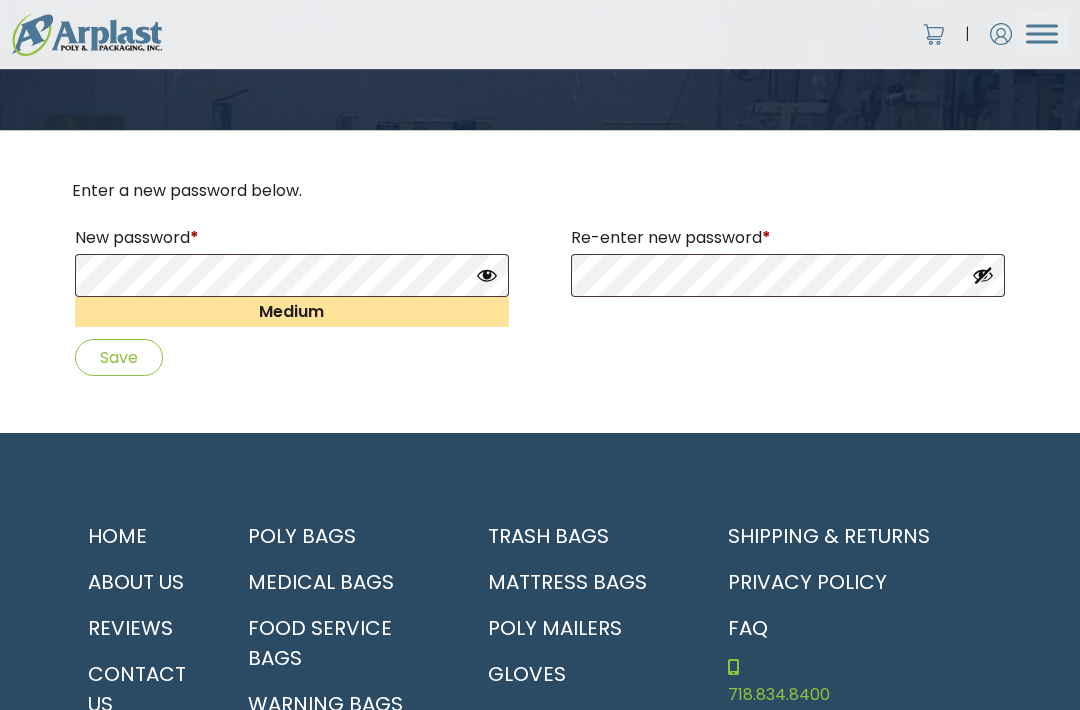 click at bounding box center [983, 275] 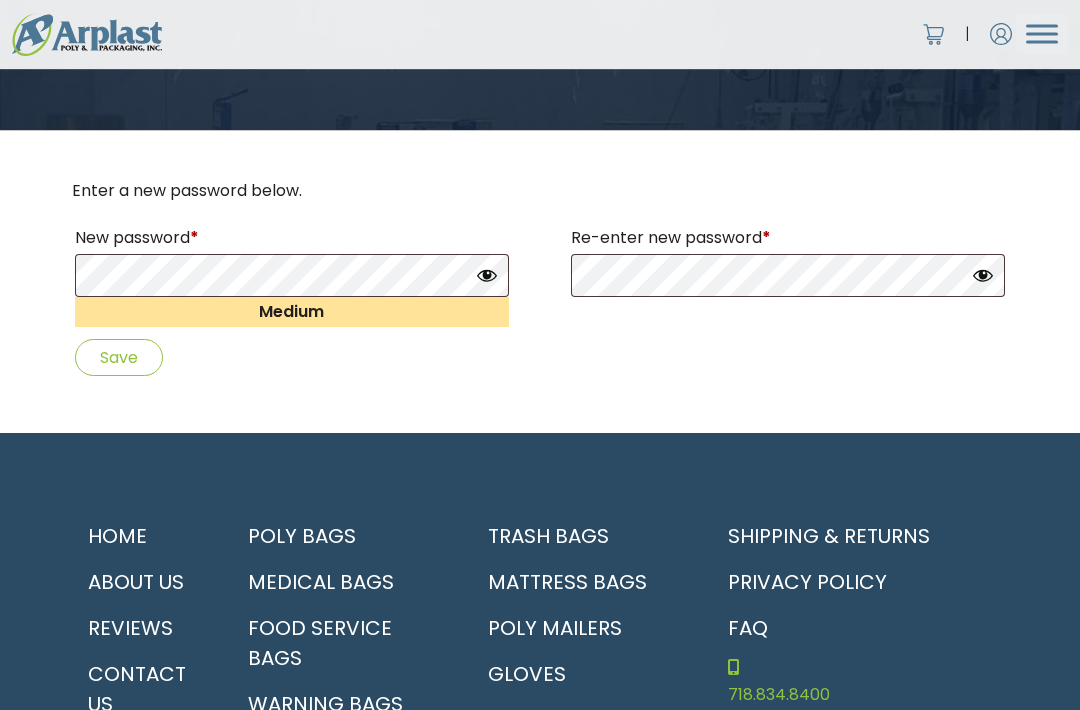 click on "Save" at bounding box center (119, 357) 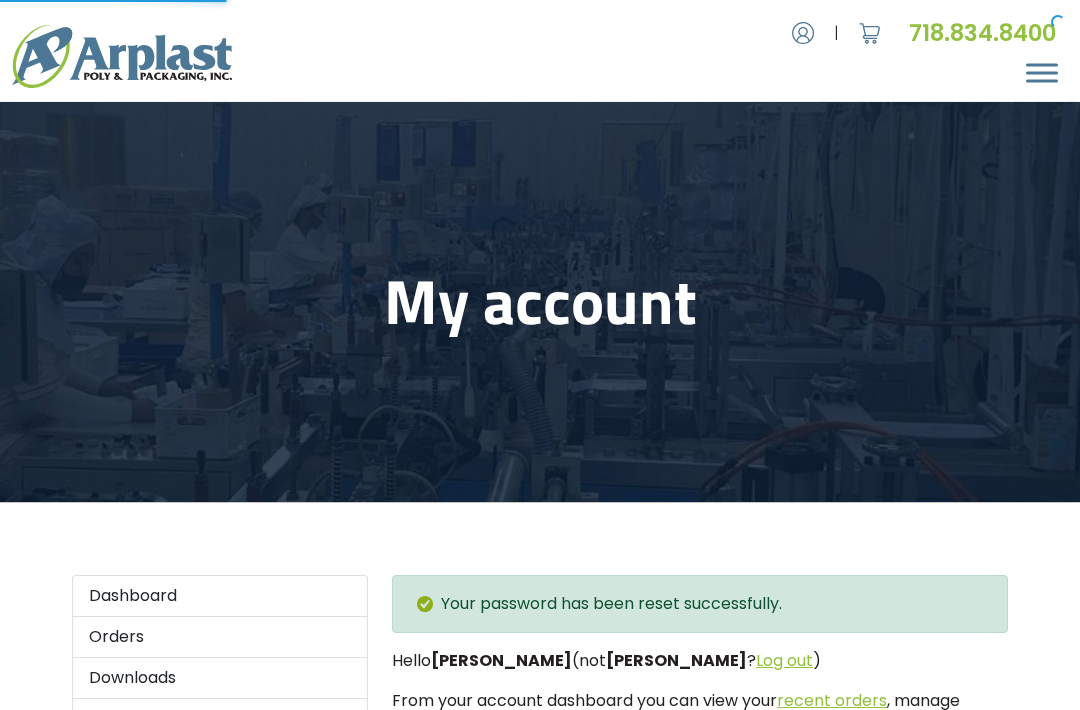 scroll, scrollTop: 0, scrollLeft: 0, axis: both 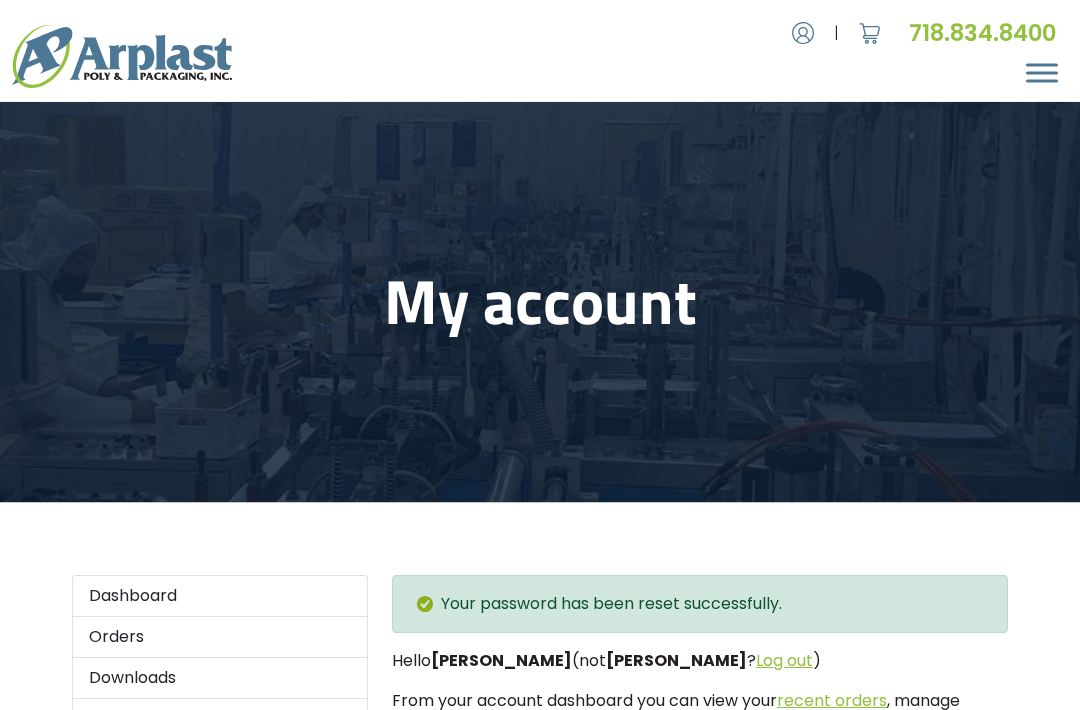 click at bounding box center [870, 33] 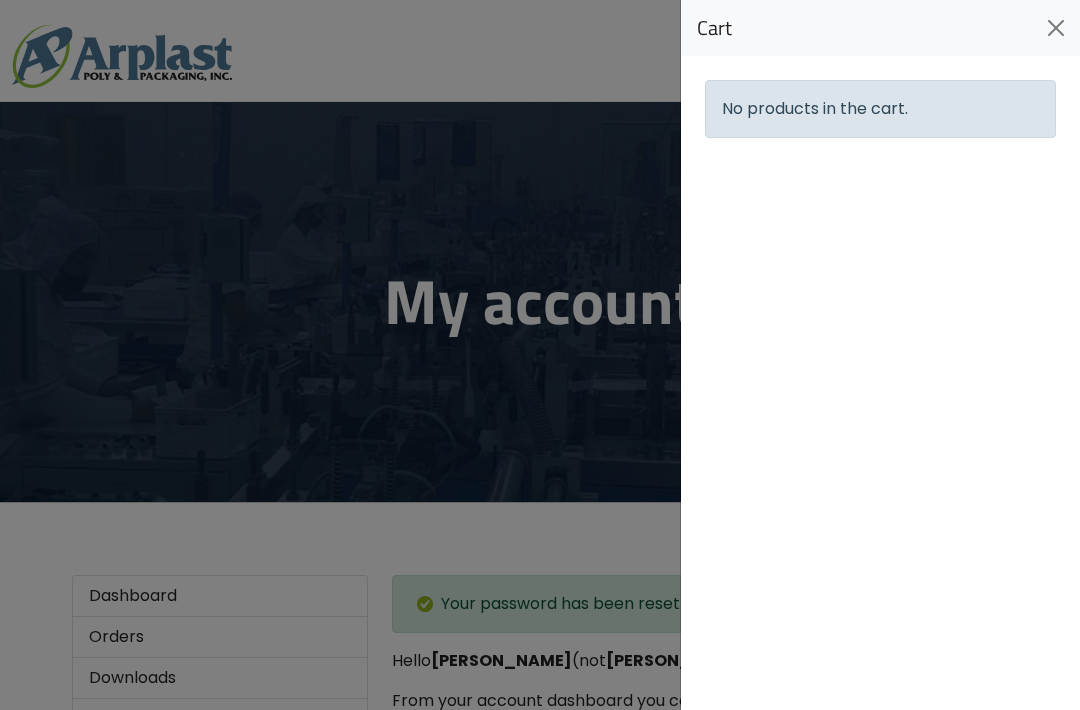 click on "No products in the cart." at bounding box center [880, 109] 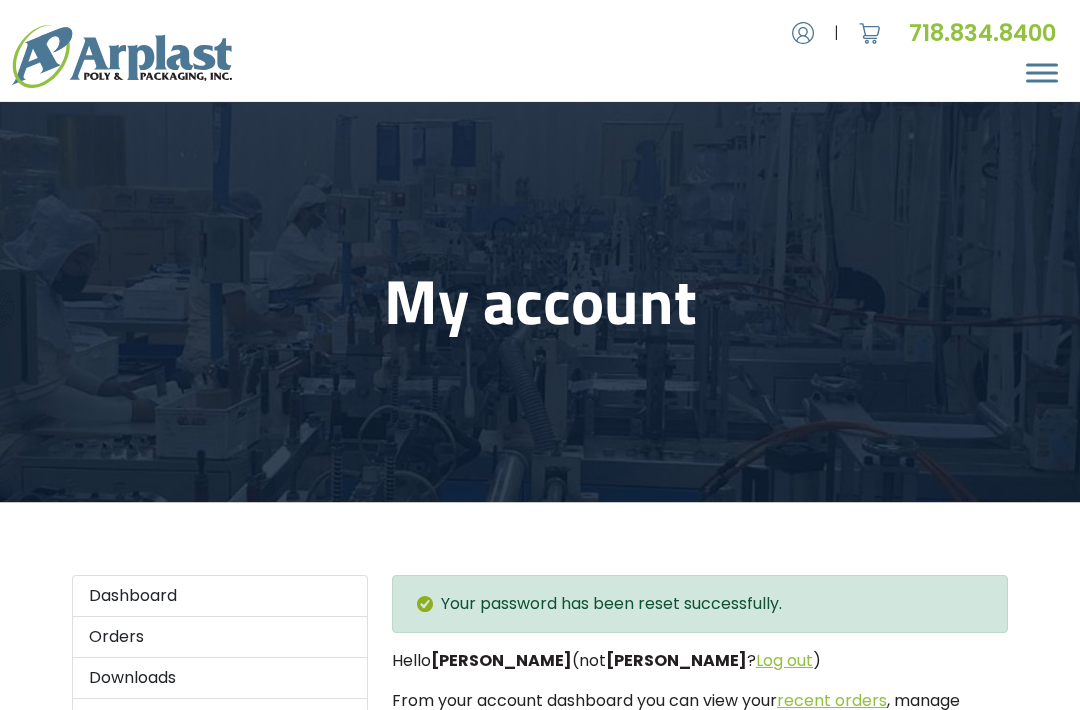 click at bounding box center (1042, 72) 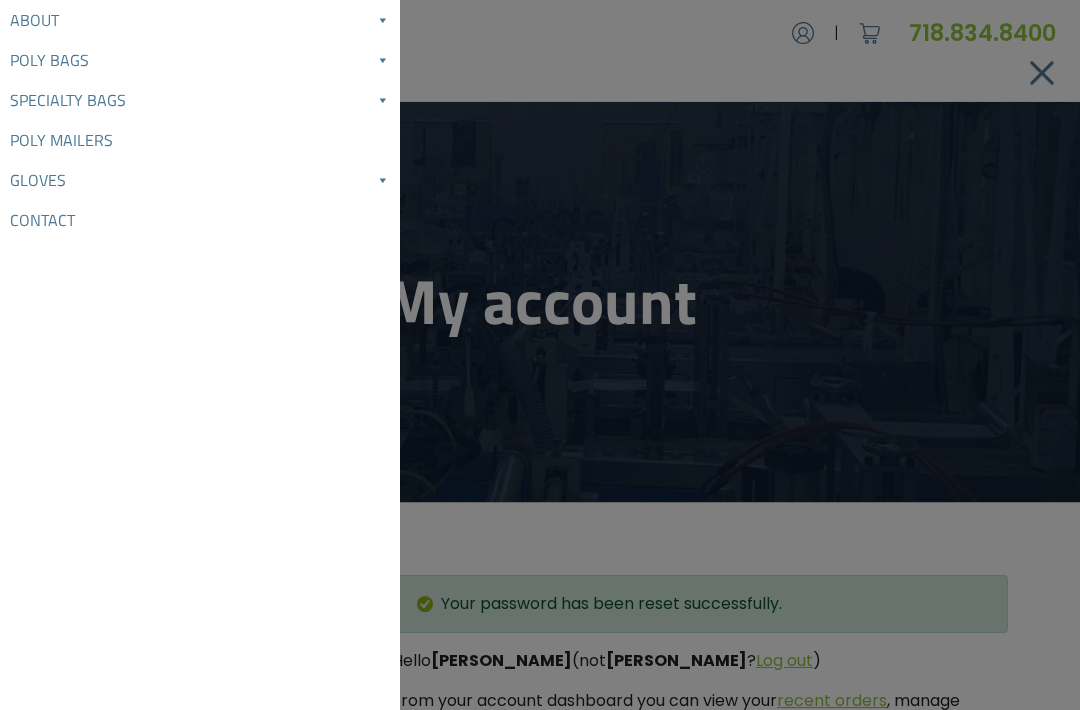 click on "Poly Bags" at bounding box center (200, 60) 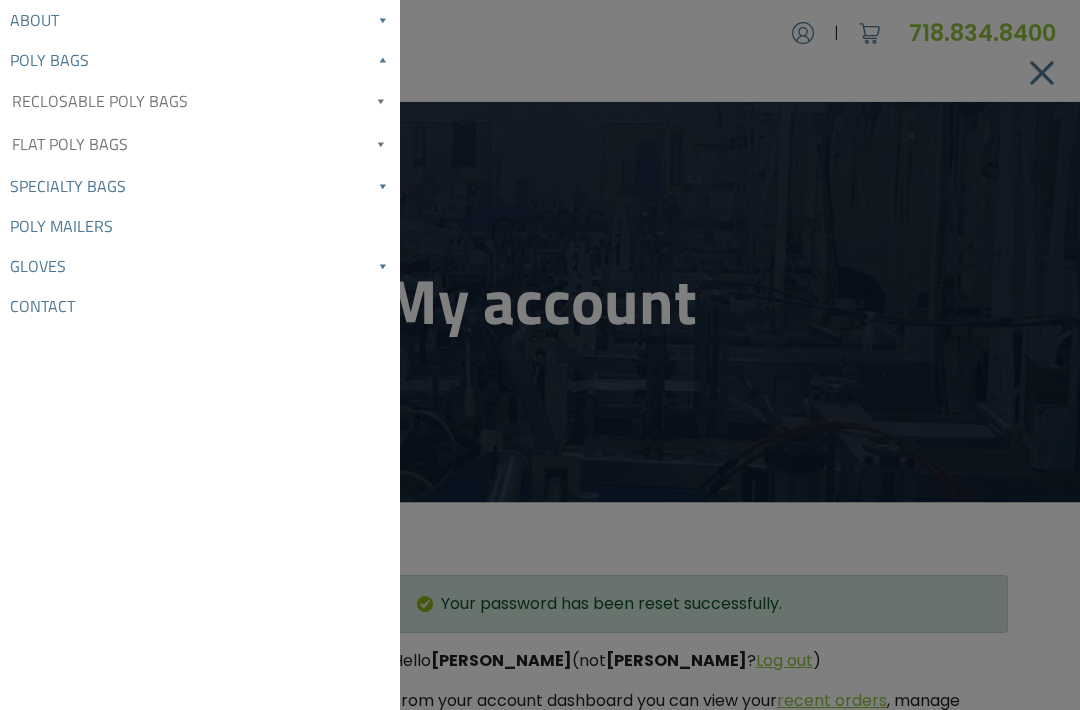 click on "Reclosable Poly  Bags" at bounding box center (200, 101) 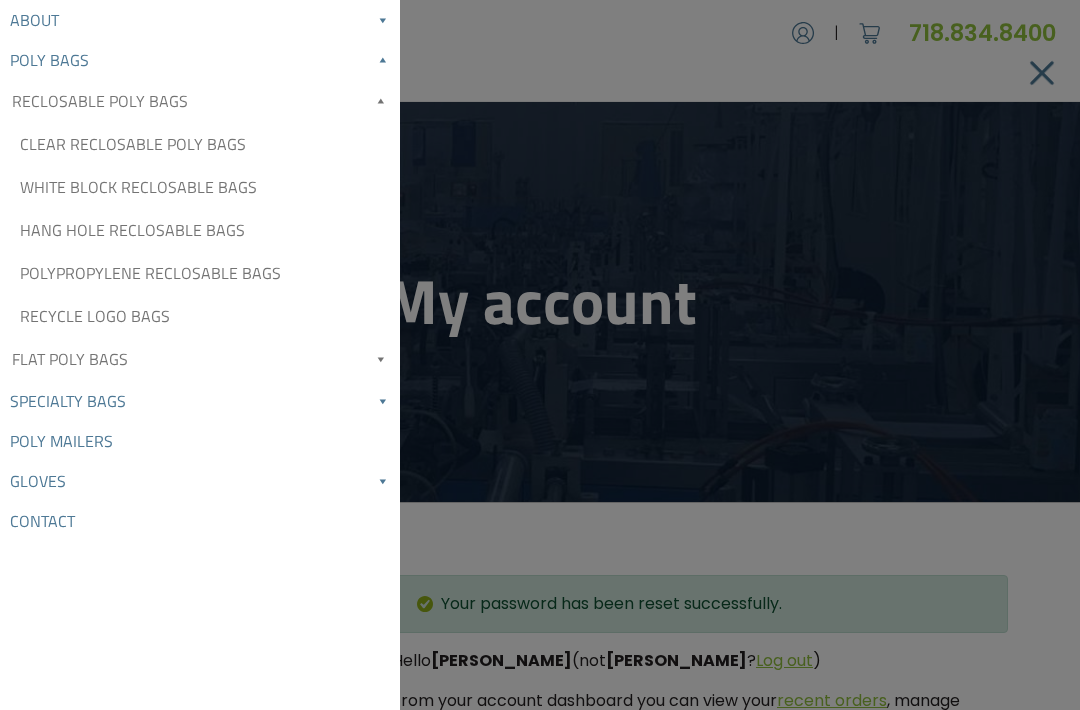 click on "Hang Hole Reclosable Bags" at bounding box center (200, 230) 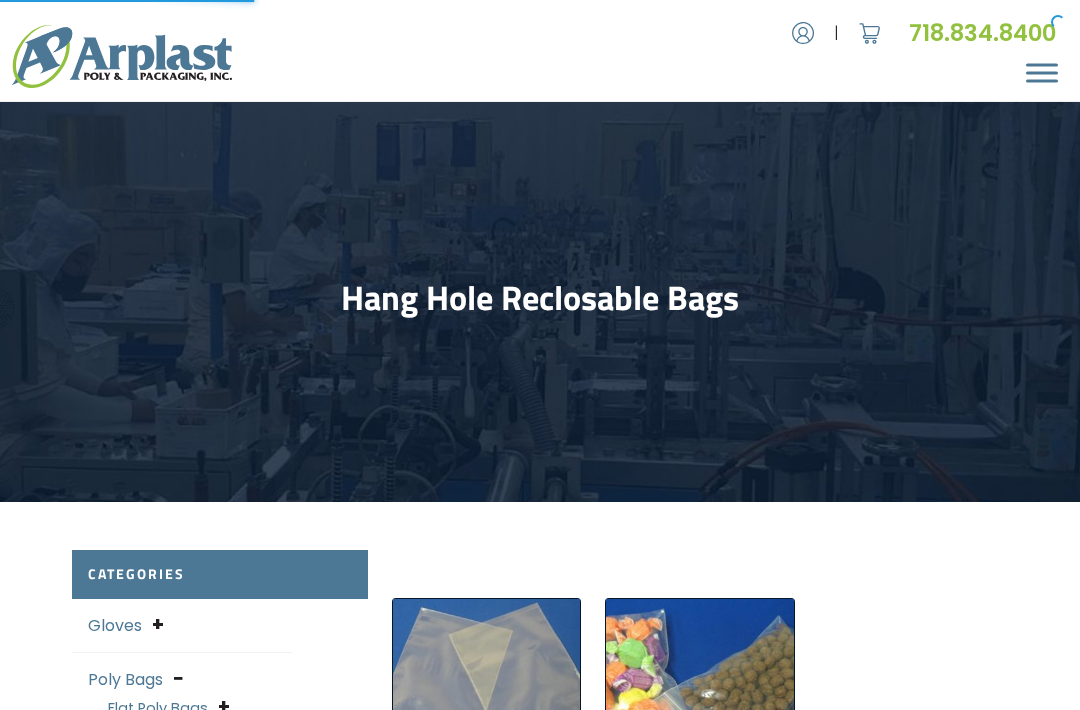 scroll, scrollTop: 0, scrollLeft: 0, axis: both 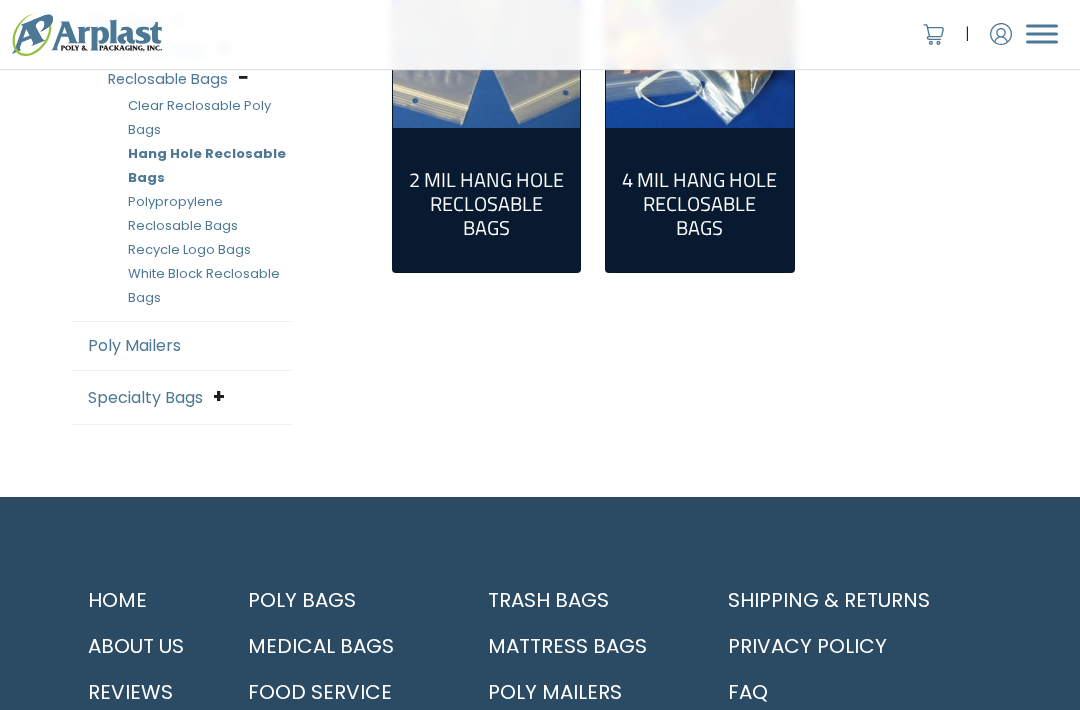 click on "2 Mil Hang Hole Reclosable Bags  (12)" at bounding box center [486, 204] 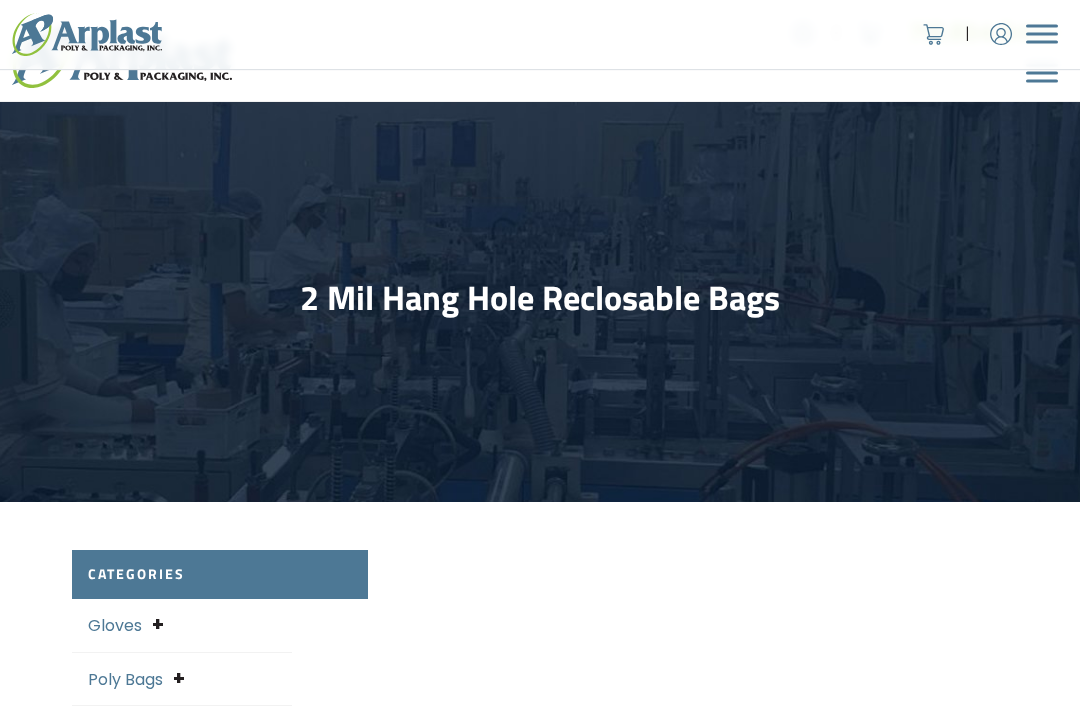 select on "25" 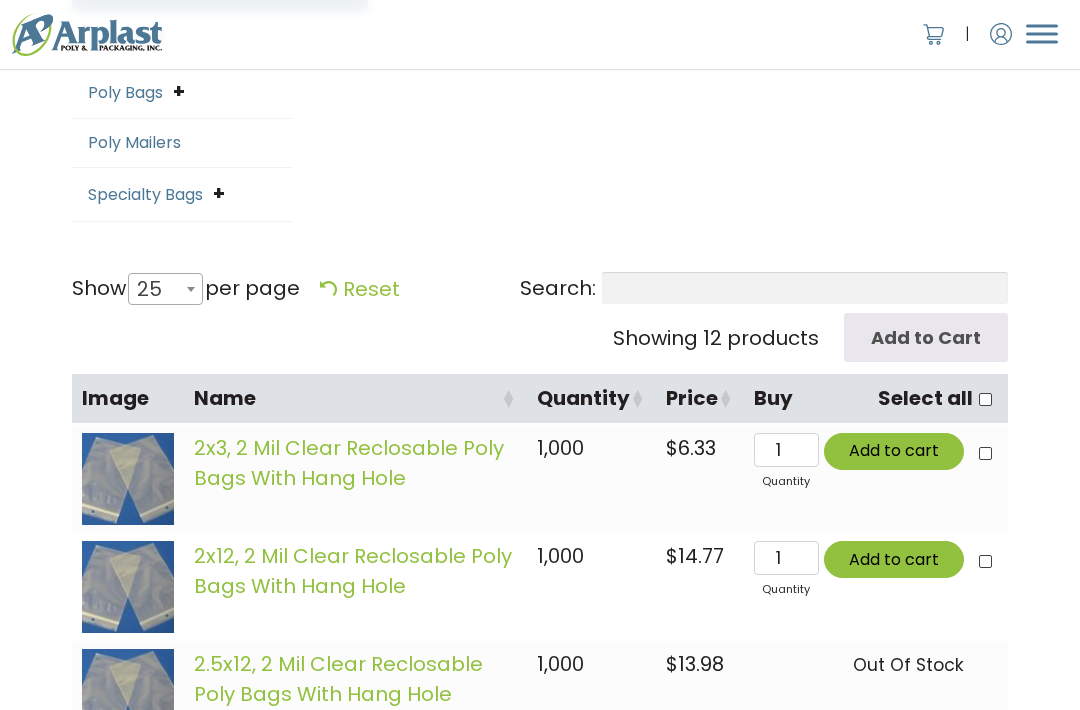 scroll, scrollTop: 0, scrollLeft: 0, axis: both 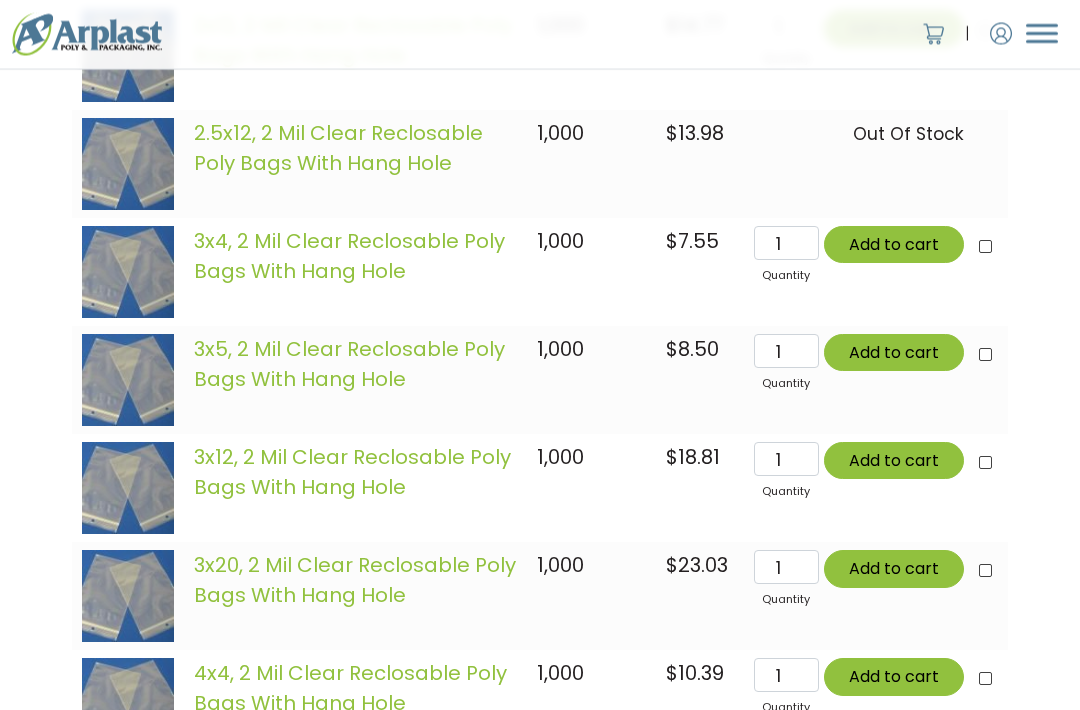 click on "Add to cart" 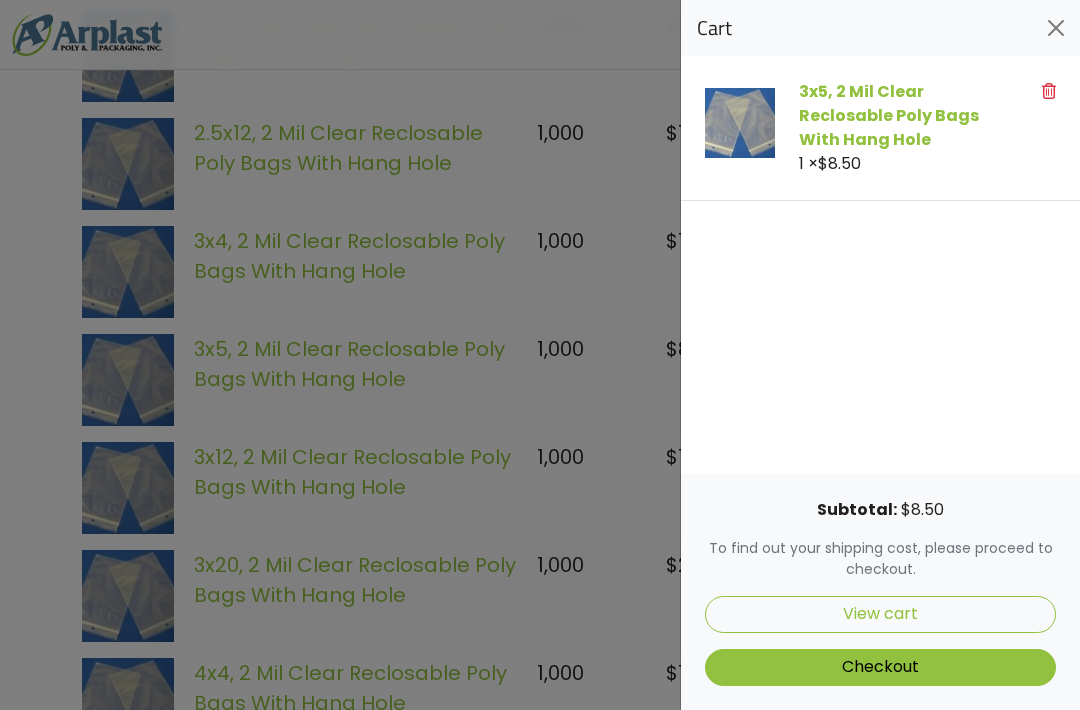 click on "View cart" at bounding box center [880, 614] 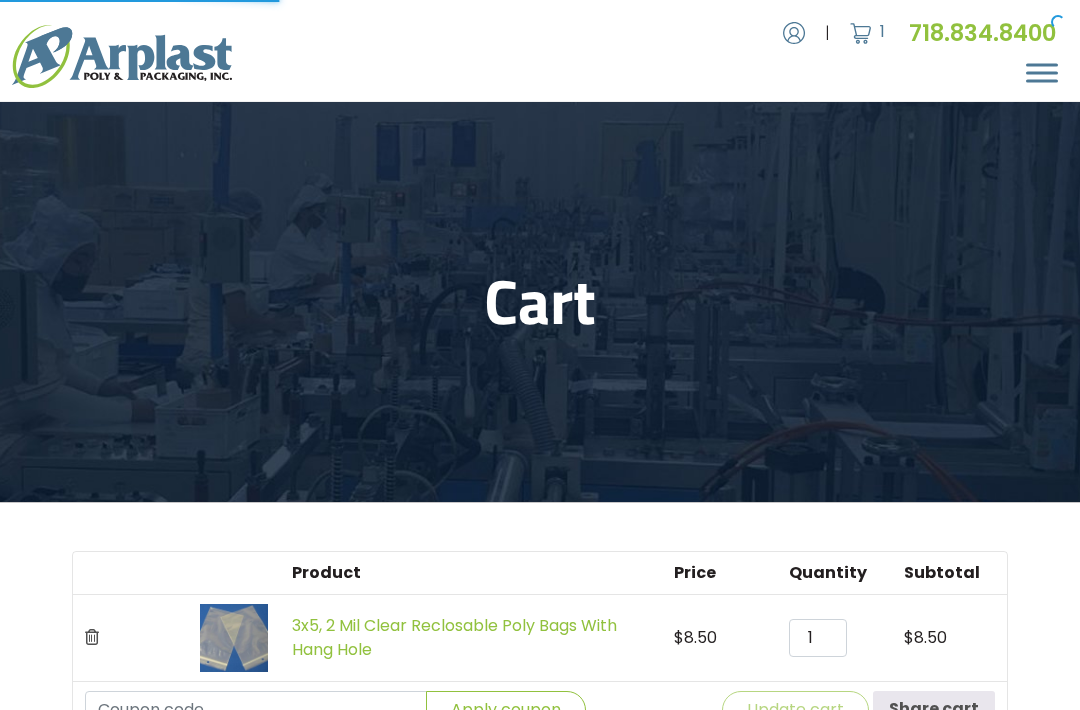 scroll, scrollTop: 0, scrollLeft: 0, axis: both 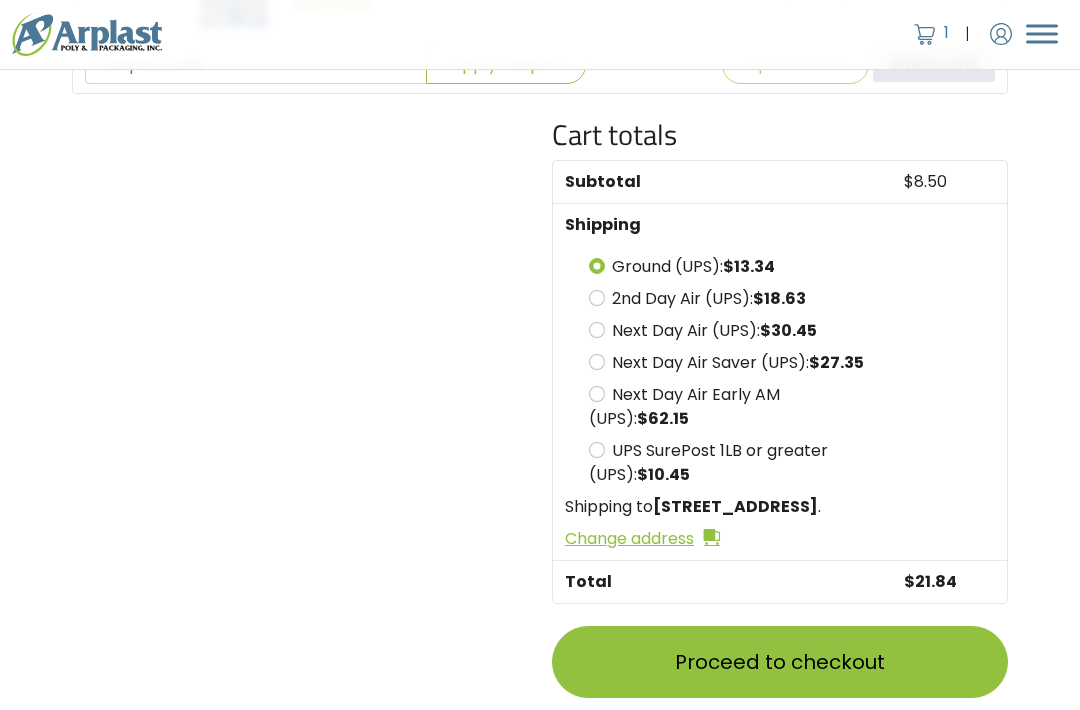 click on "UPS SurePost 1LB or greater (UPS):  $ 10.45" at bounding box center [597, 450] 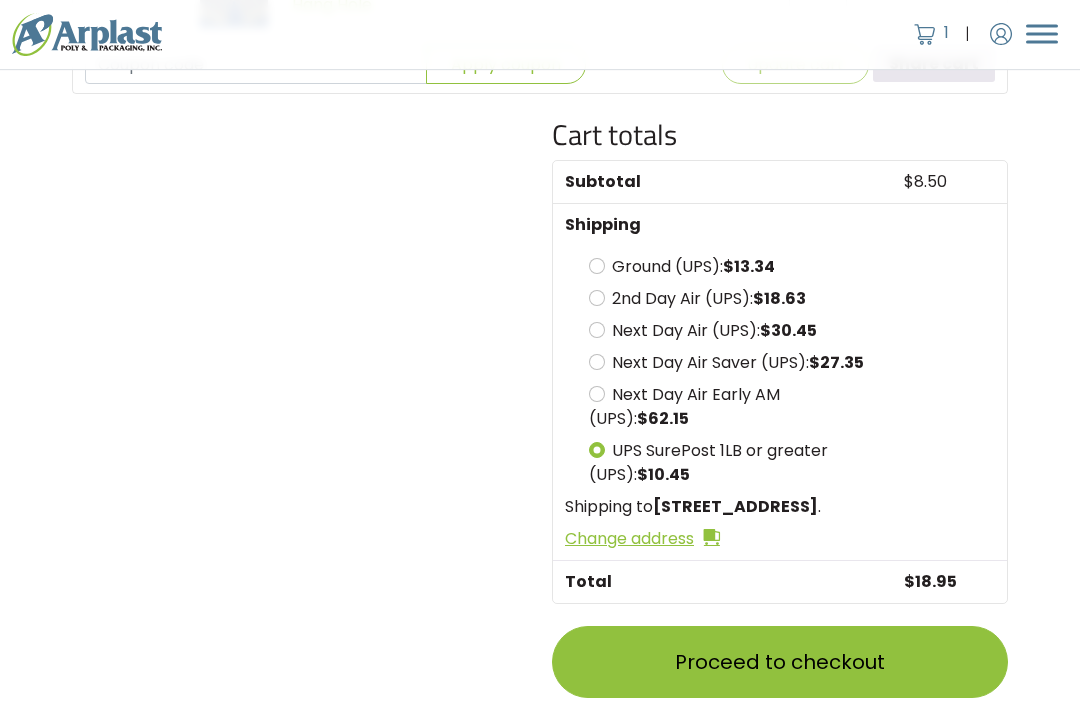 click on "Proceed to checkout" at bounding box center (780, 662) 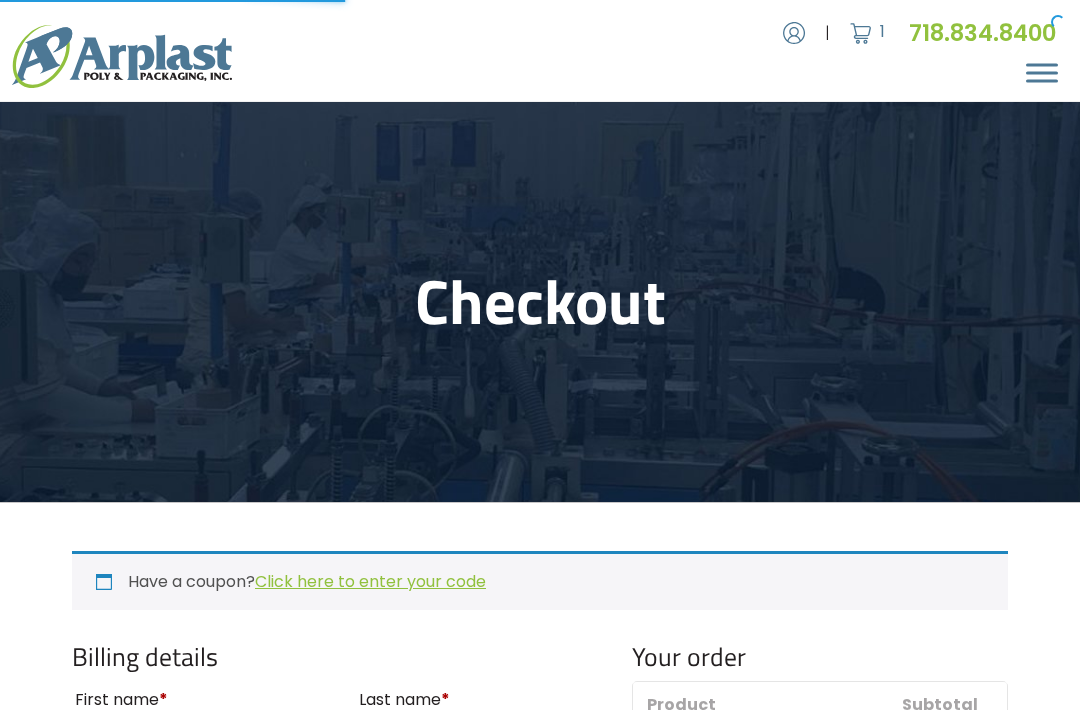 select on "MA" 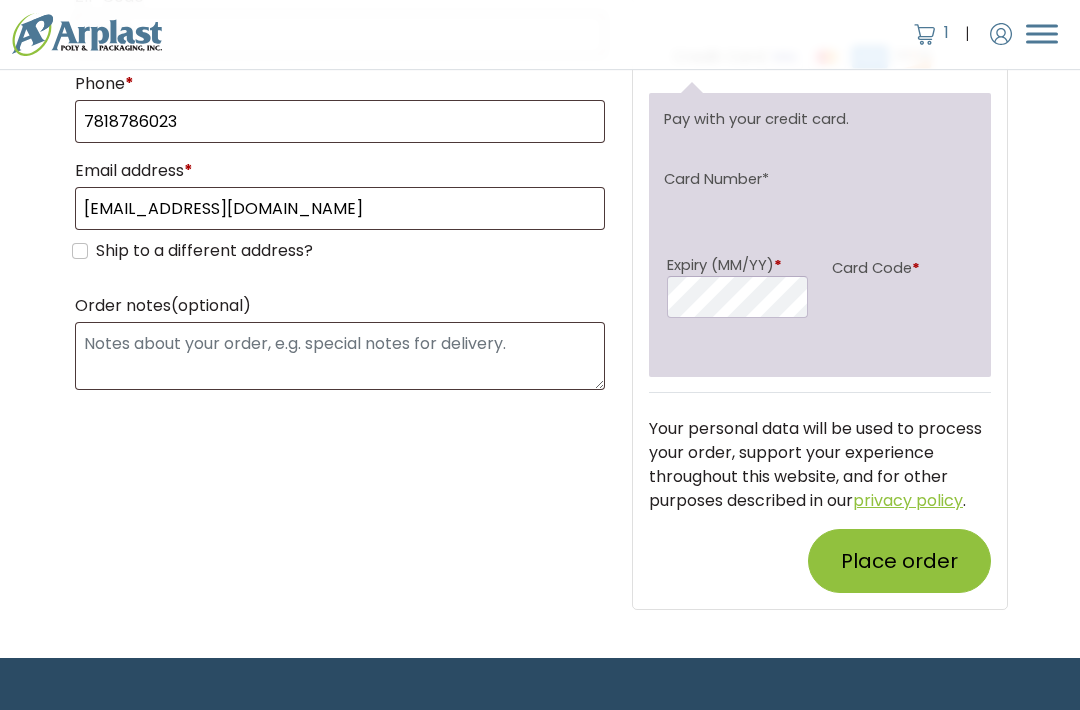 scroll, scrollTop: 1258, scrollLeft: 0, axis: vertical 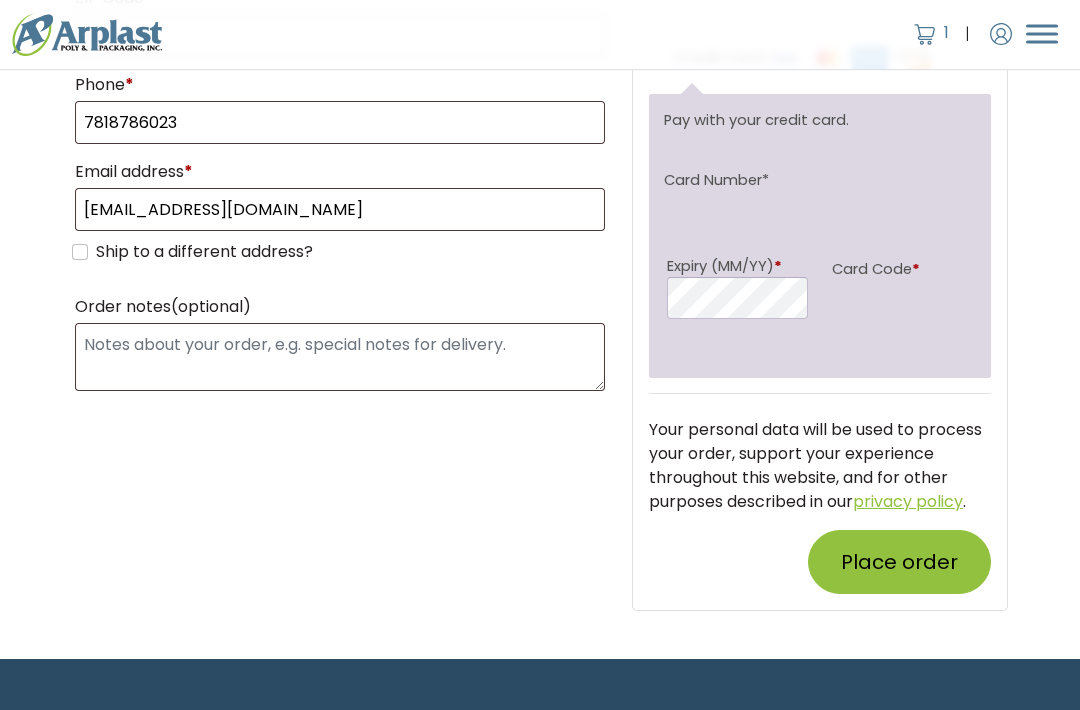 click on "Place order" at bounding box center [899, 562] 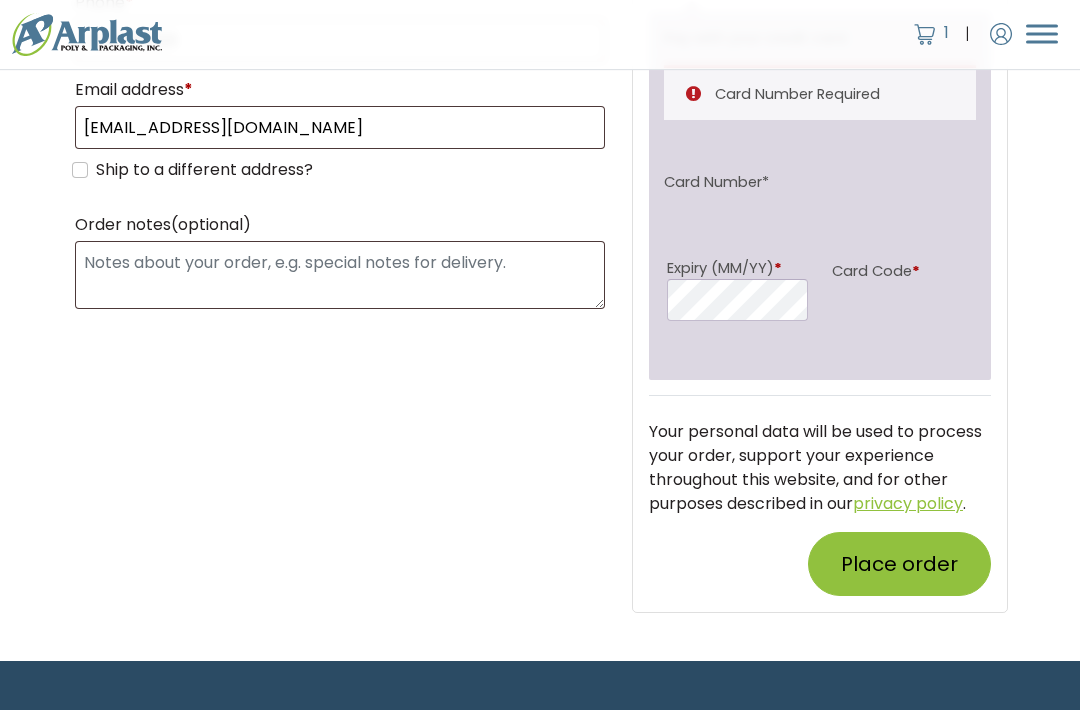 scroll, scrollTop: 1341, scrollLeft: 0, axis: vertical 